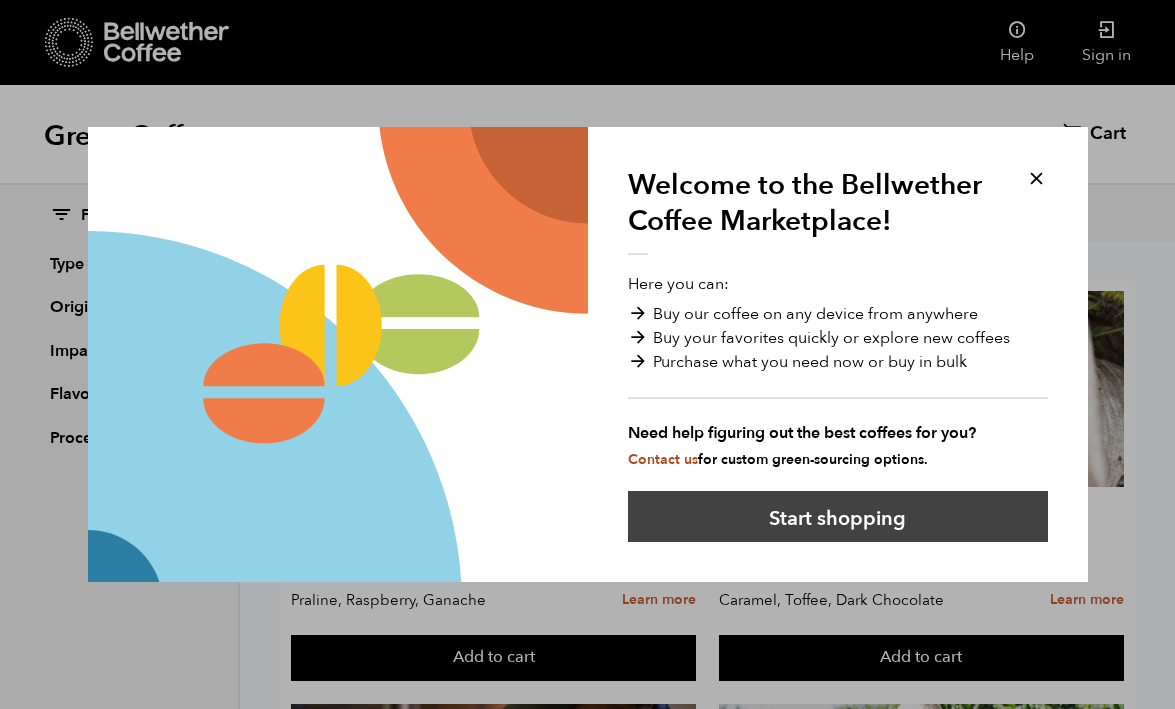 scroll, scrollTop: 117, scrollLeft: 0, axis: vertical 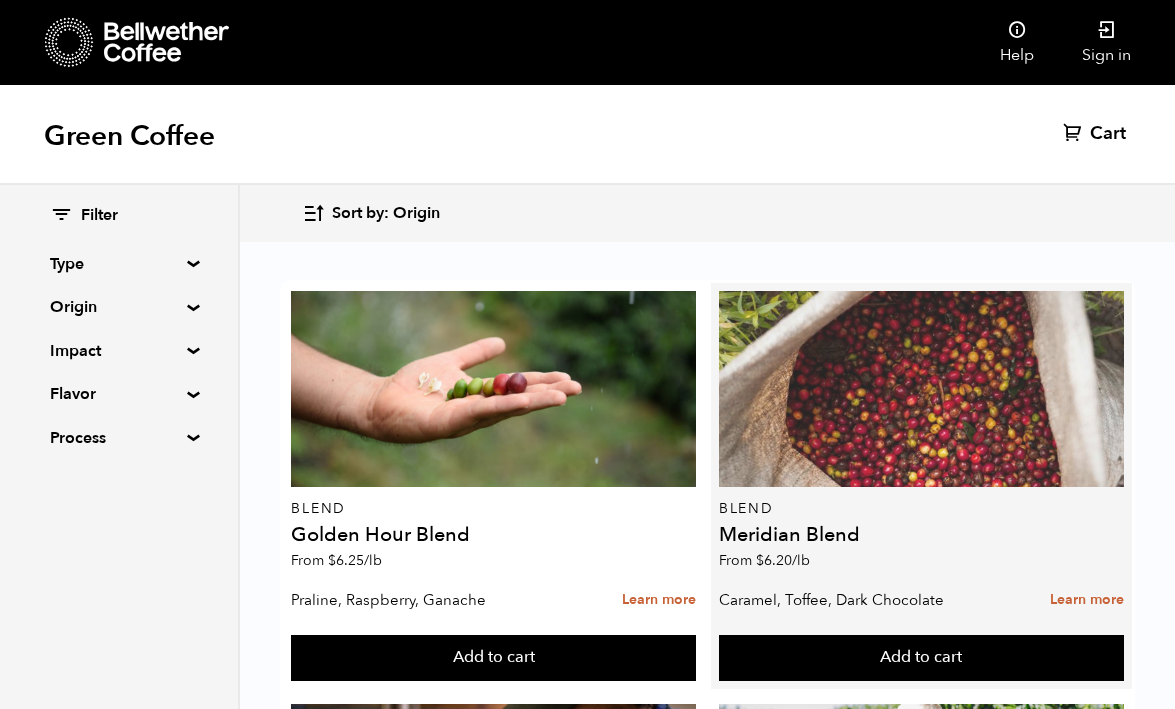 click at bounding box center (921, 389) 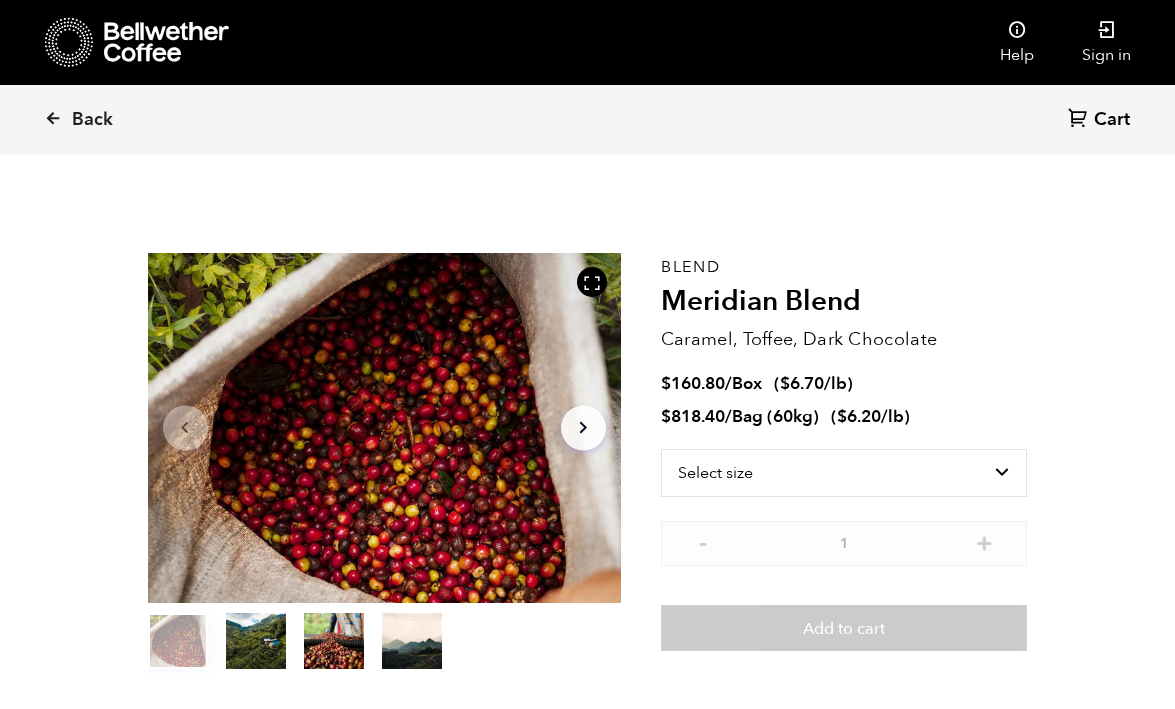 scroll, scrollTop: 0, scrollLeft: 0, axis: both 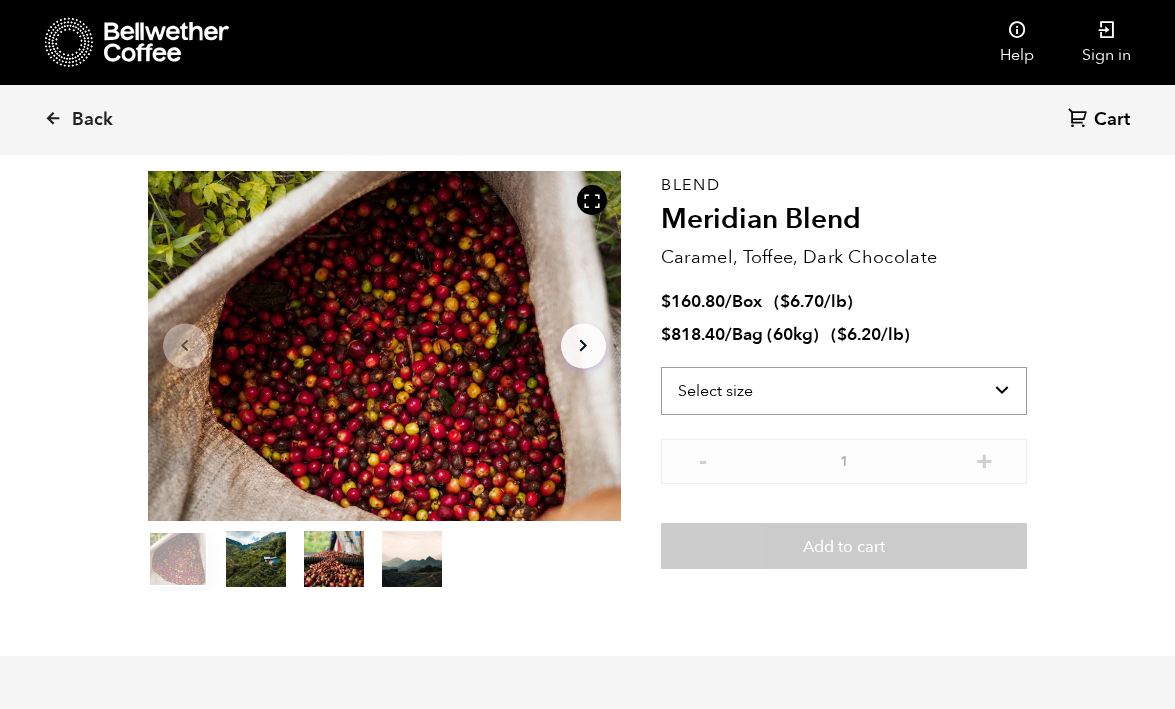 click on "Select size   Bag (60kg) (132 lbs) Box (24 lbs)" at bounding box center (844, 391) 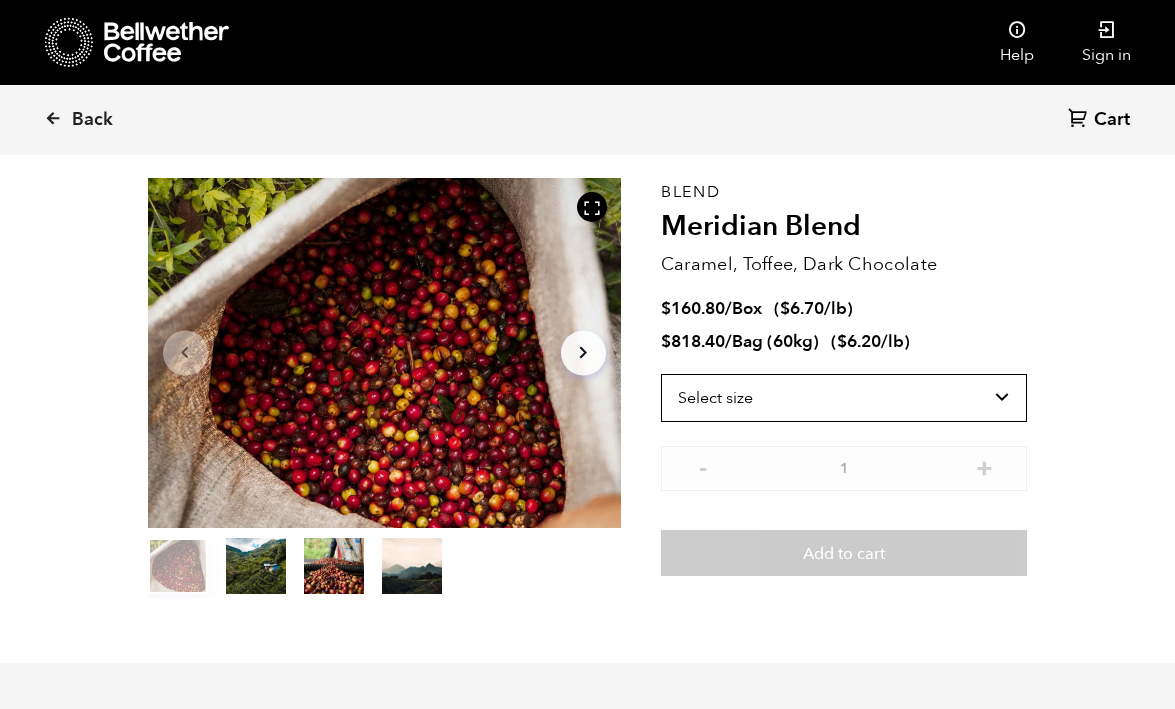 scroll, scrollTop: 58, scrollLeft: 0, axis: vertical 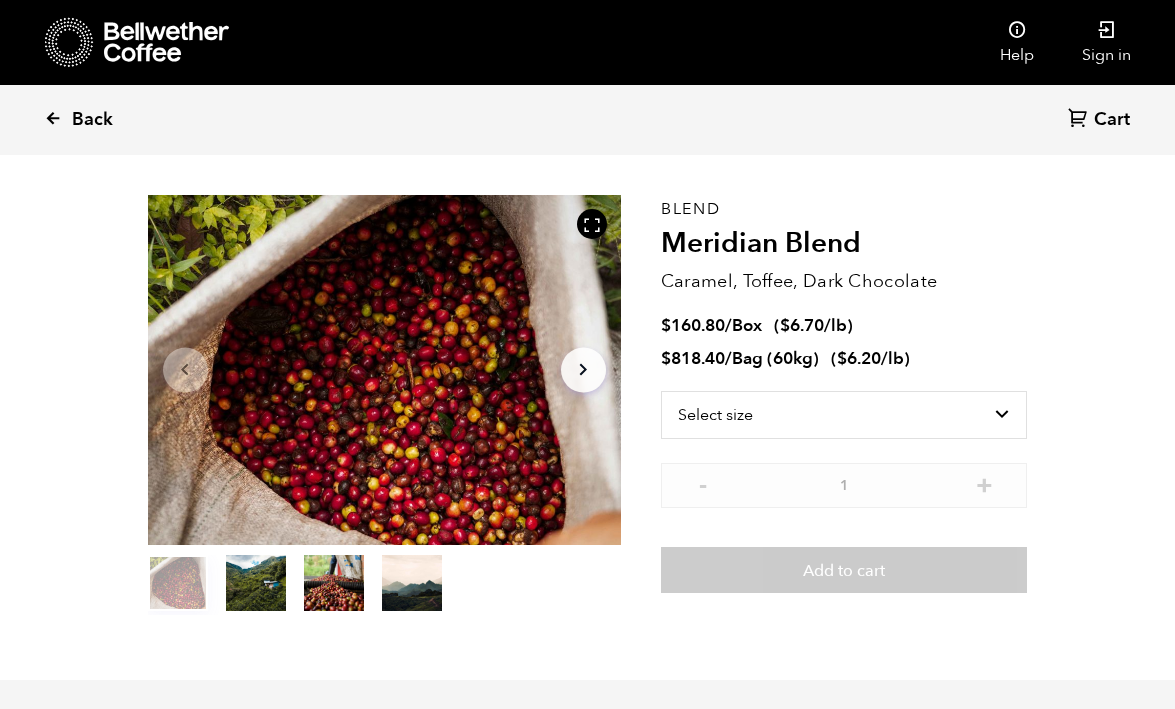 drag, startPoint x: 36, startPoint y: 114, endPoint x: 74, endPoint y: 118, distance: 38.209946 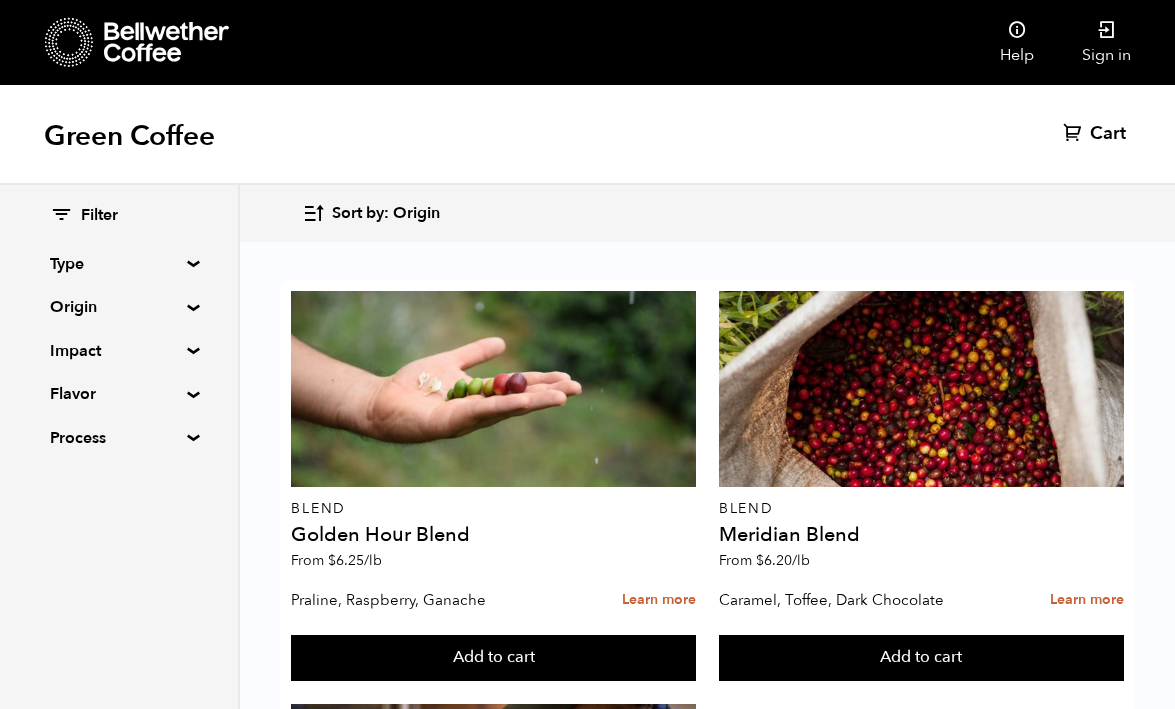 scroll, scrollTop: 161, scrollLeft: 0, axis: vertical 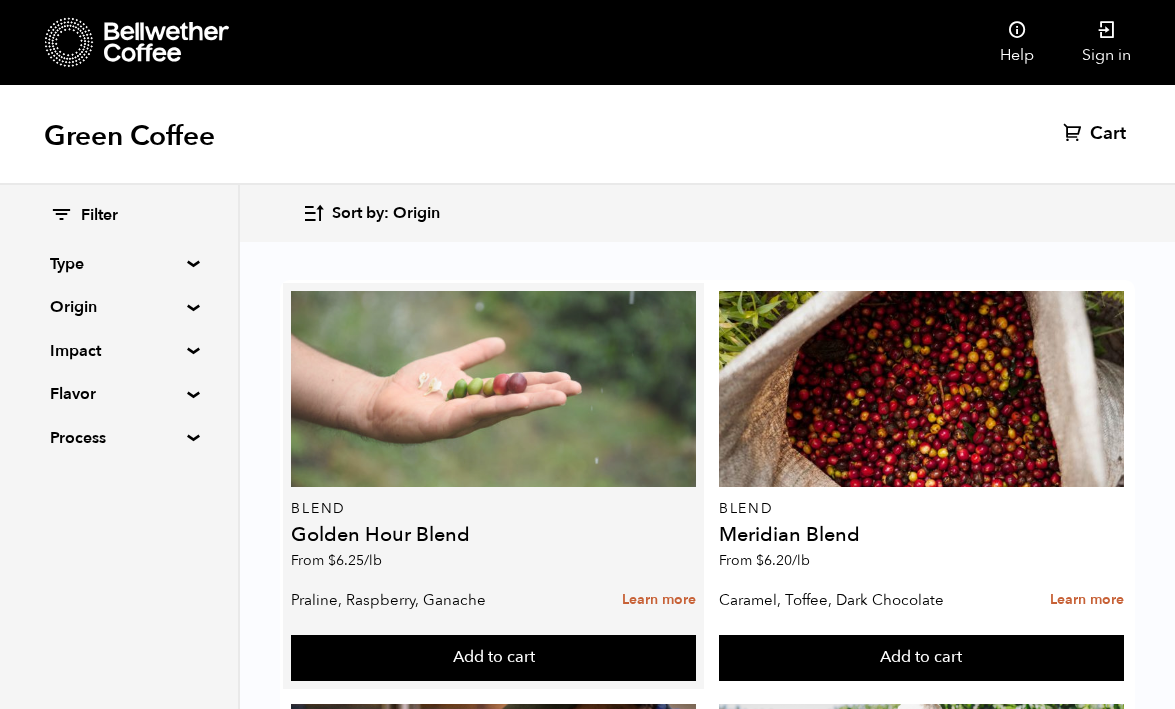 click at bounding box center (493, 389) 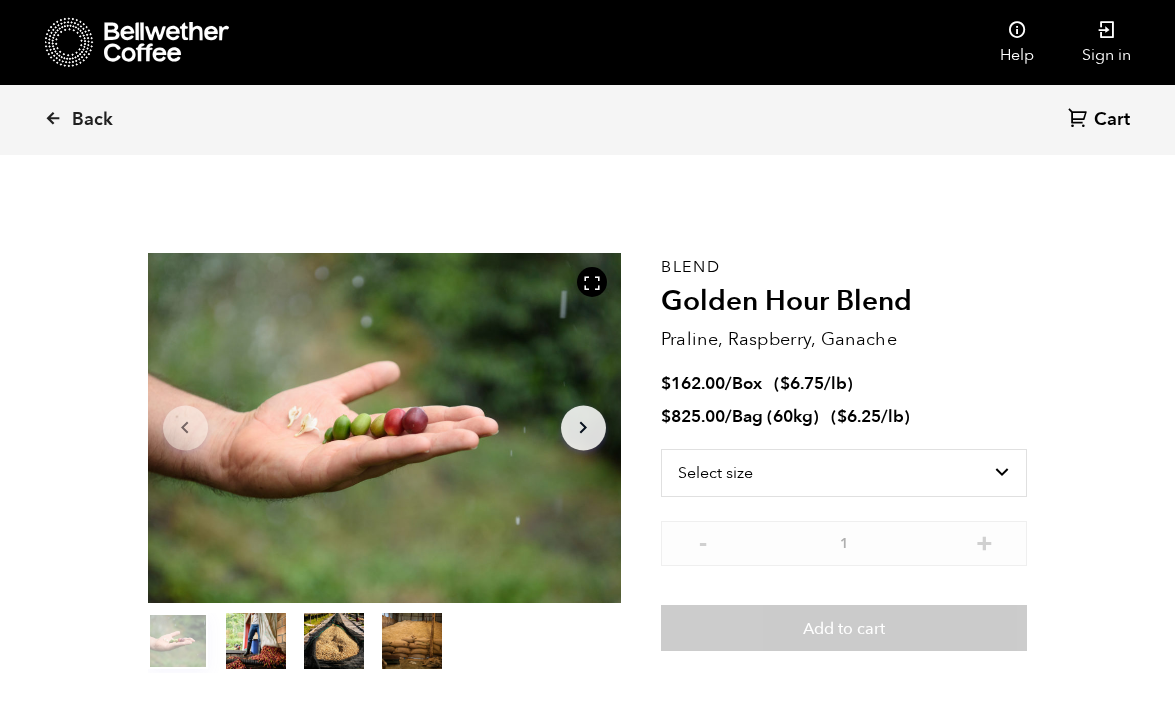 scroll, scrollTop: 0, scrollLeft: 0, axis: both 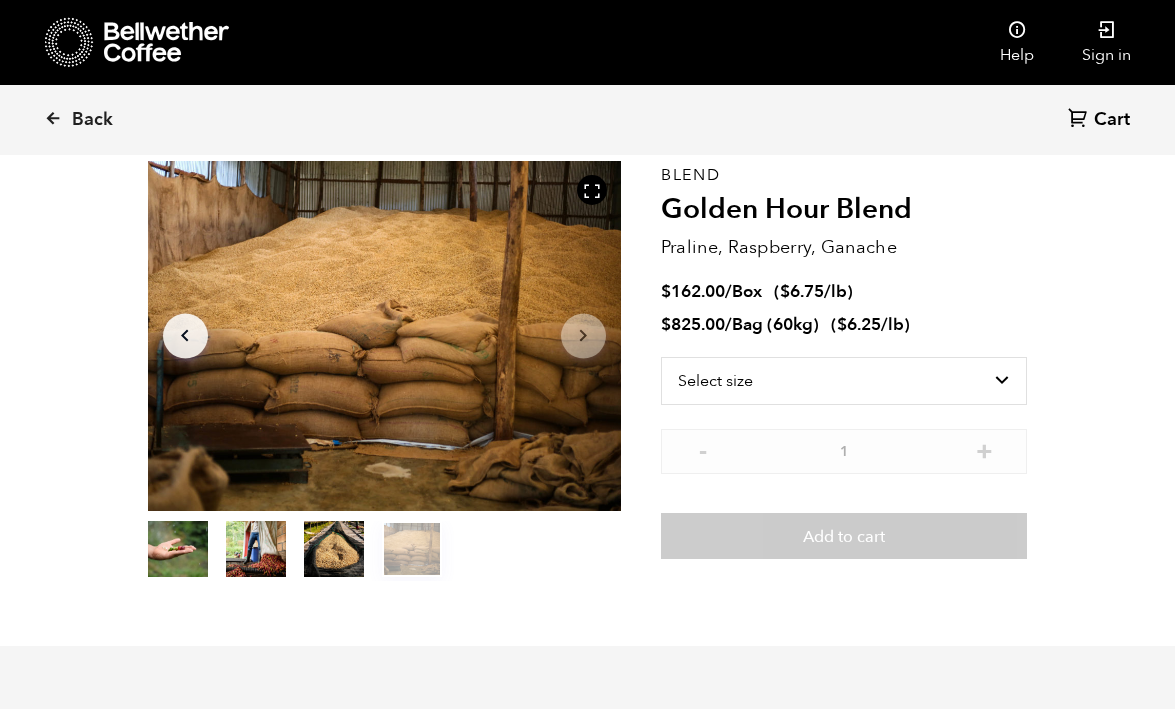 click on "Arrow Right" at bounding box center (583, 335) 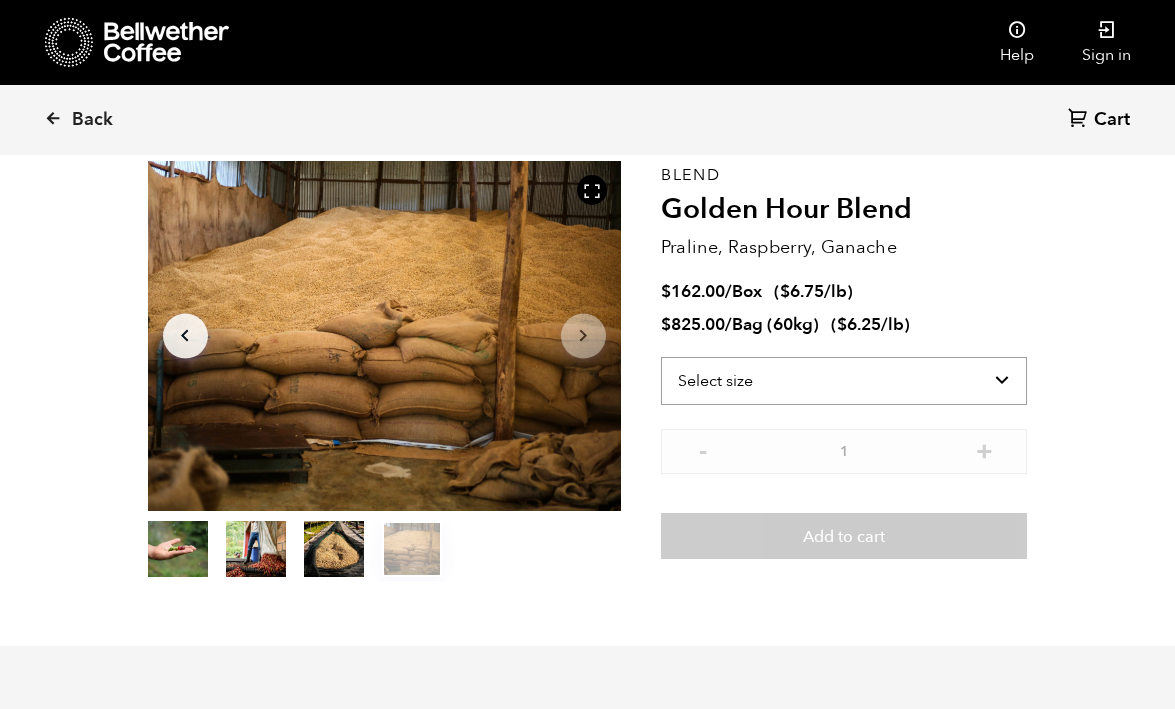 click on "Select size   Bag (60kg) (132 lbs) Box (24 lbs)" at bounding box center (844, 381) 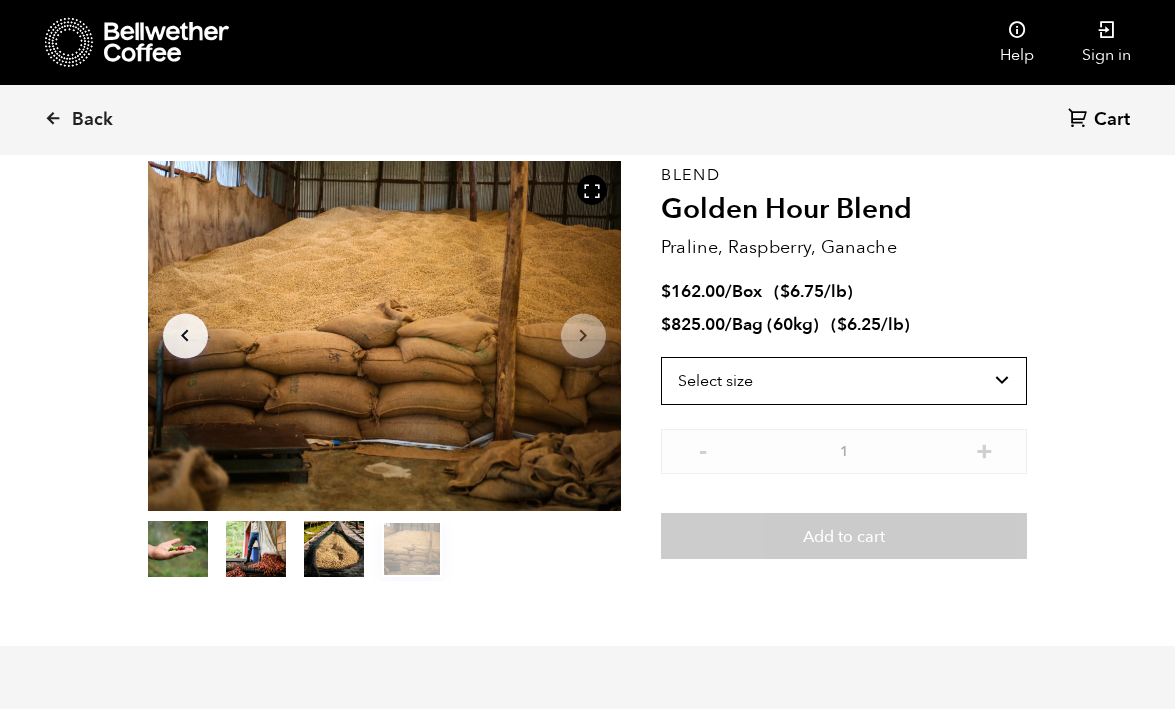 scroll, scrollTop: 0, scrollLeft: 0, axis: both 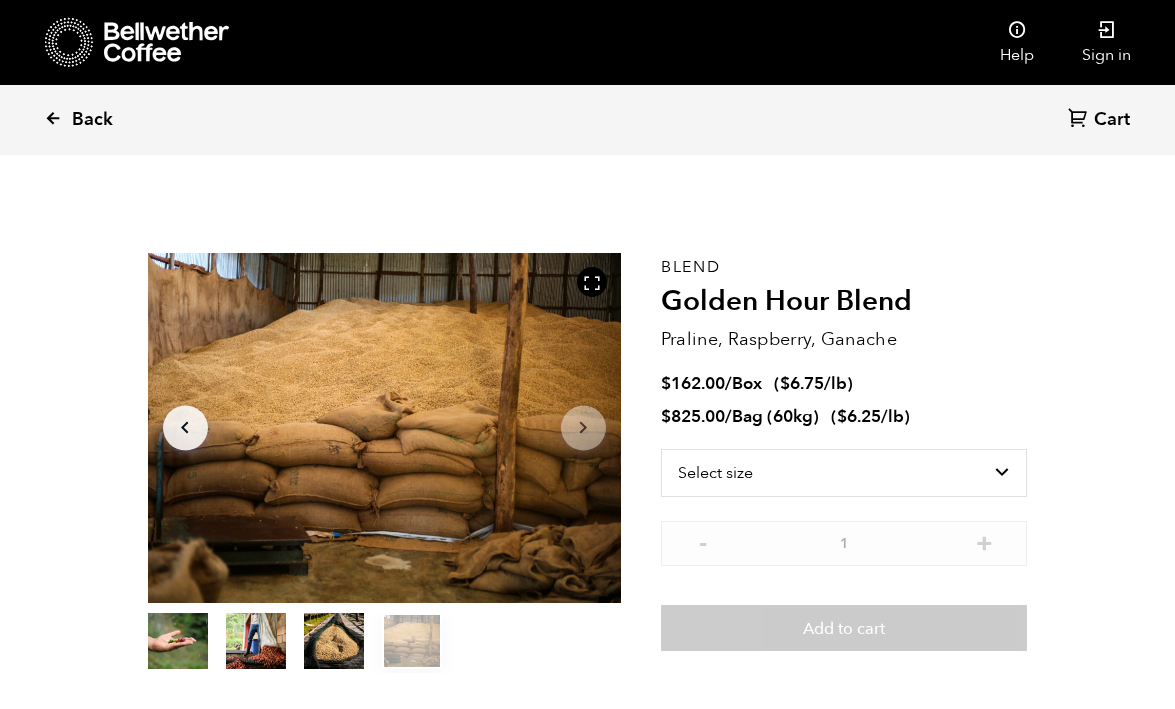click on "Back" at bounding box center (106, 120) 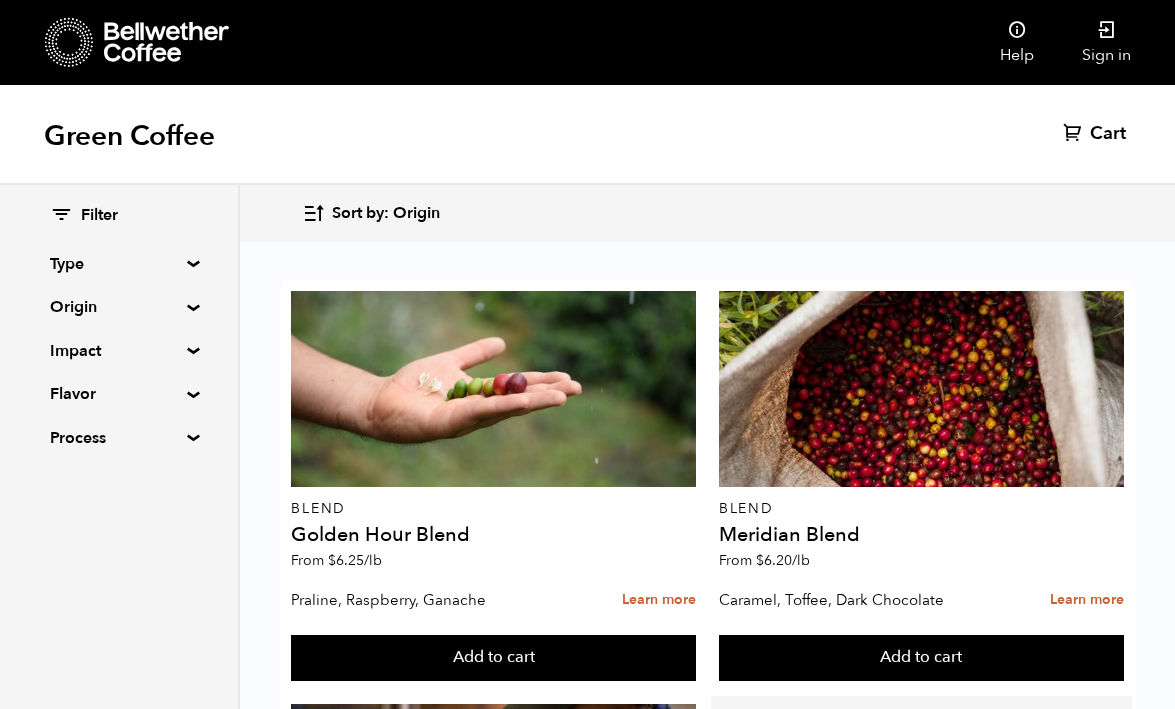 scroll, scrollTop: 0, scrollLeft: 0, axis: both 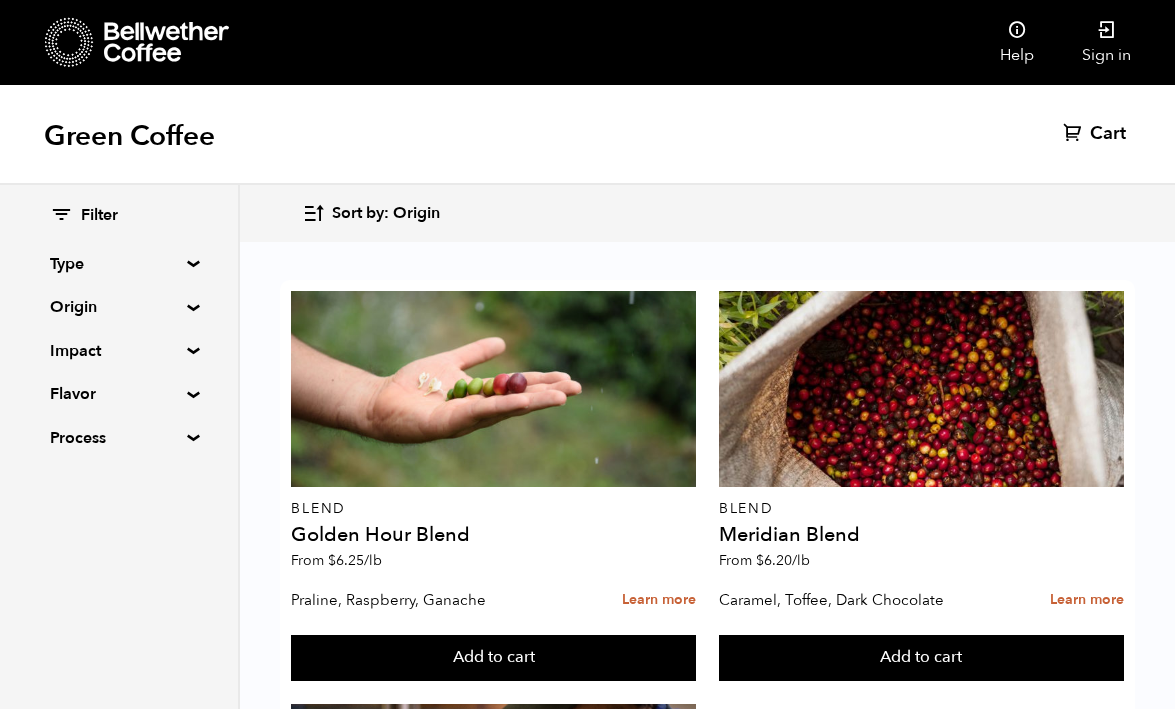 click on "Impact" at bounding box center (119, 351) 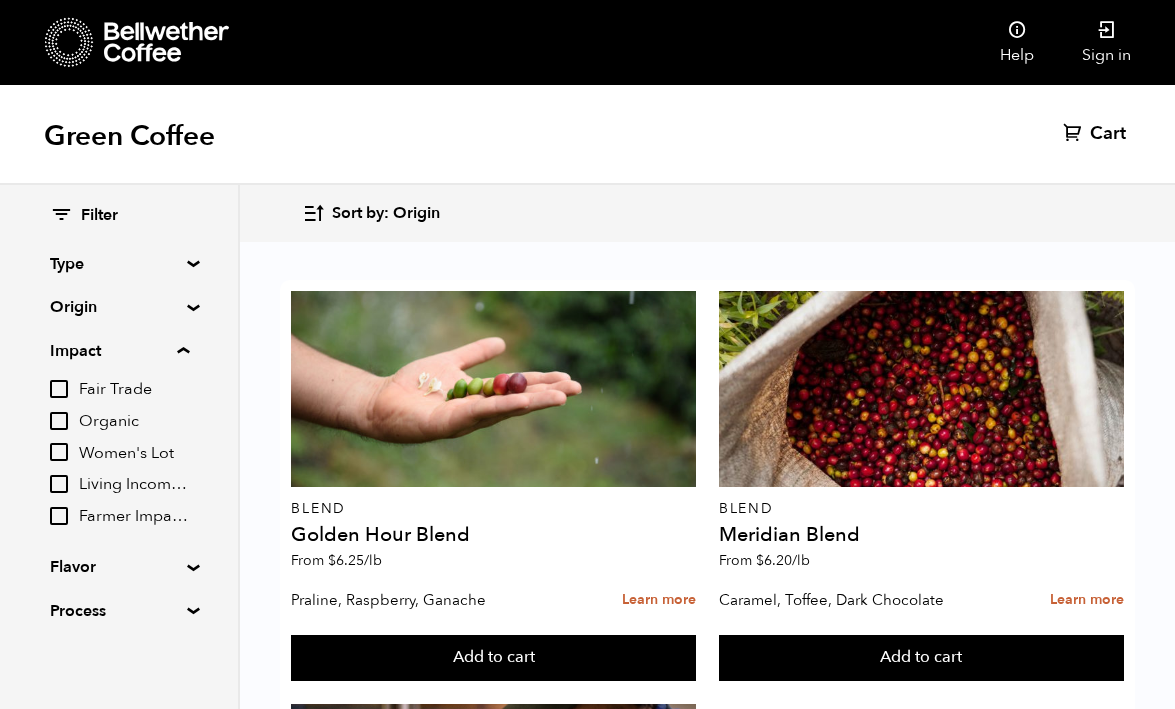 click on "Impact" at bounding box center (119, 351) 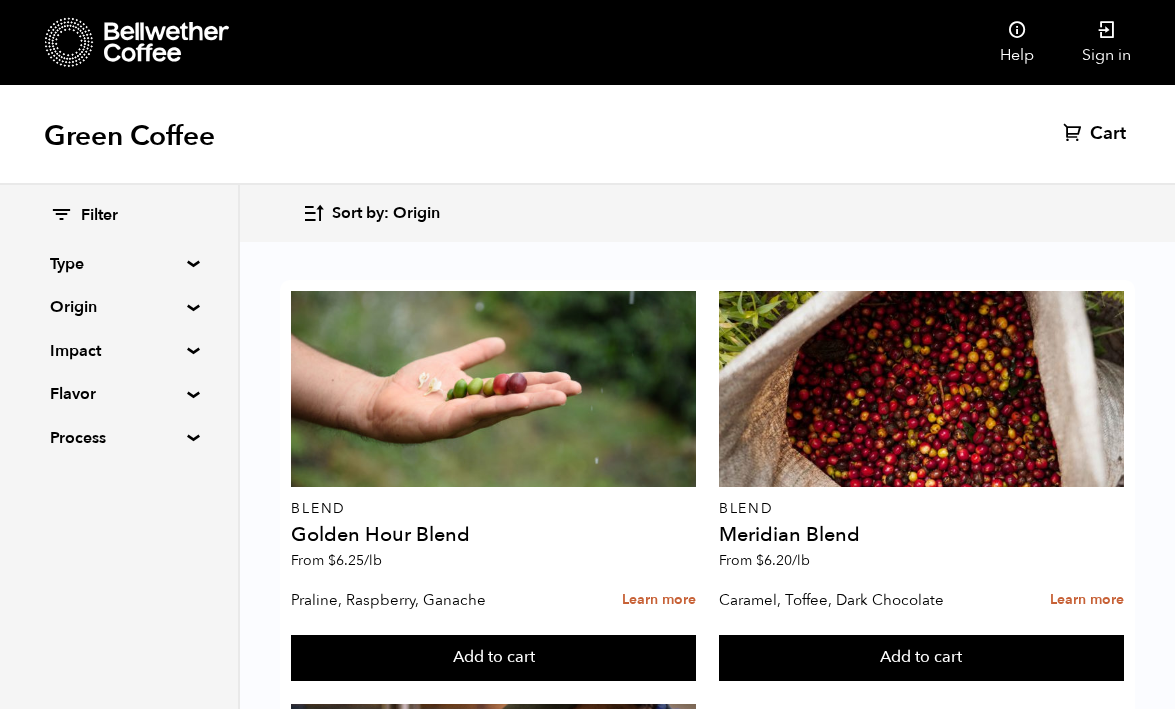 click on "Flavor" at bounding box center [119, 394] 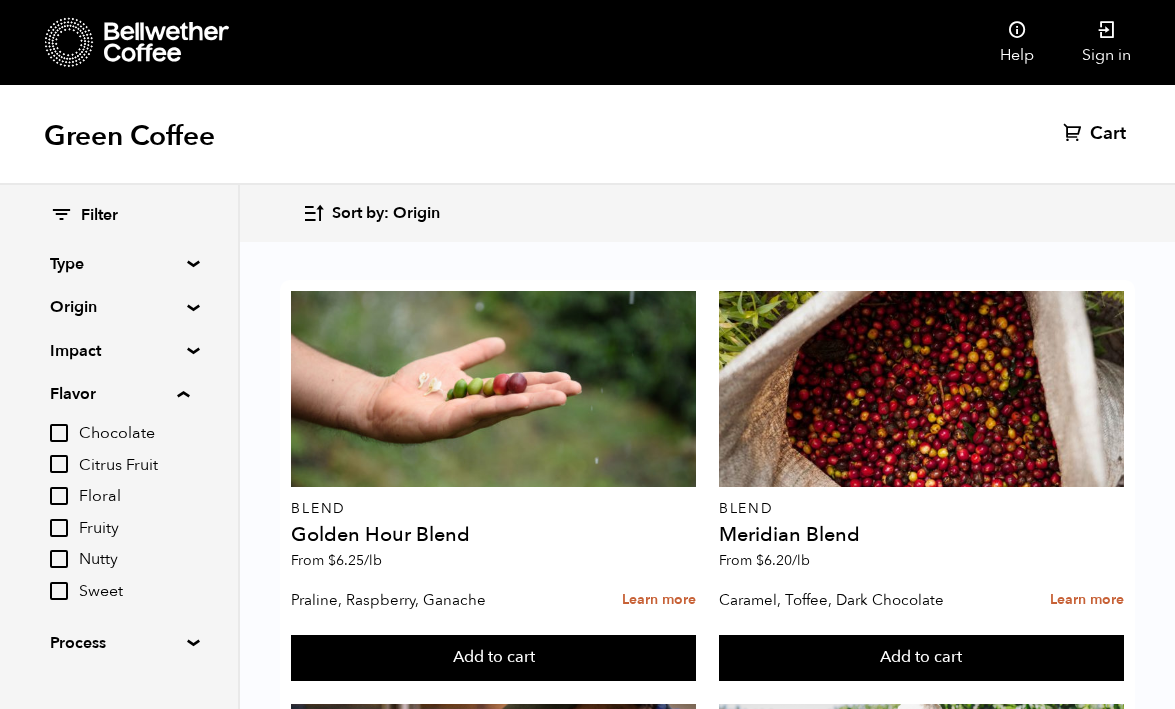 click on "Flavor" at bounding box center [119, 394] 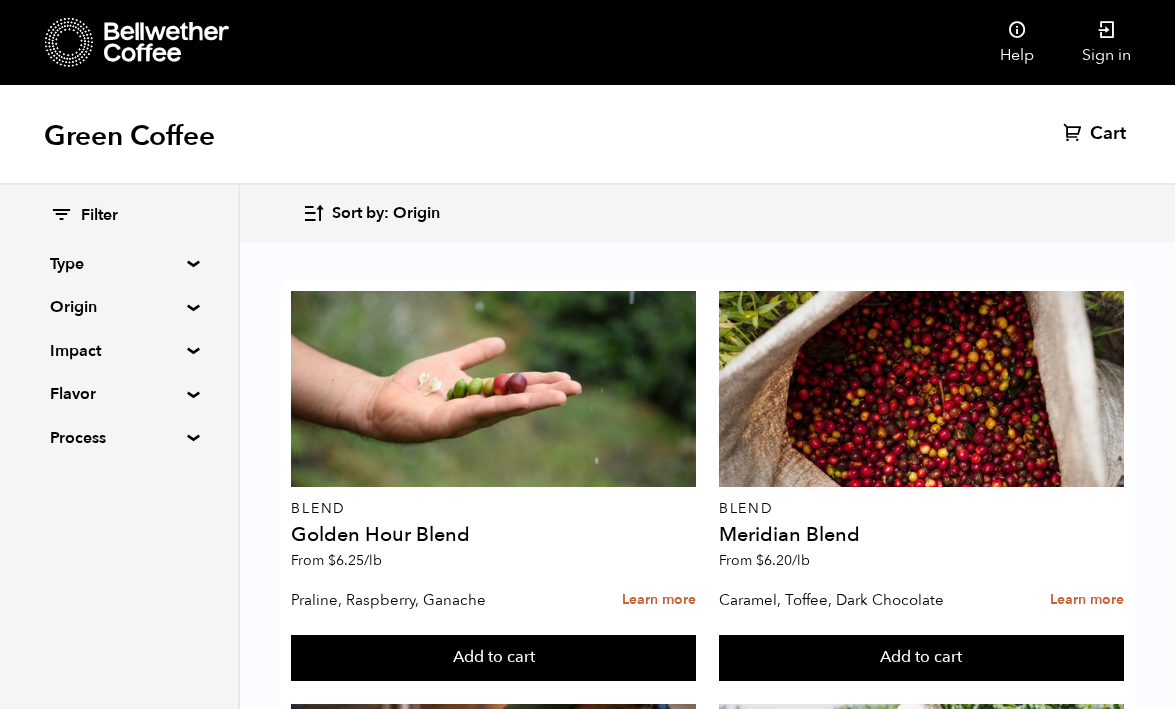 click on "Process" at bounding box center (119, 438) 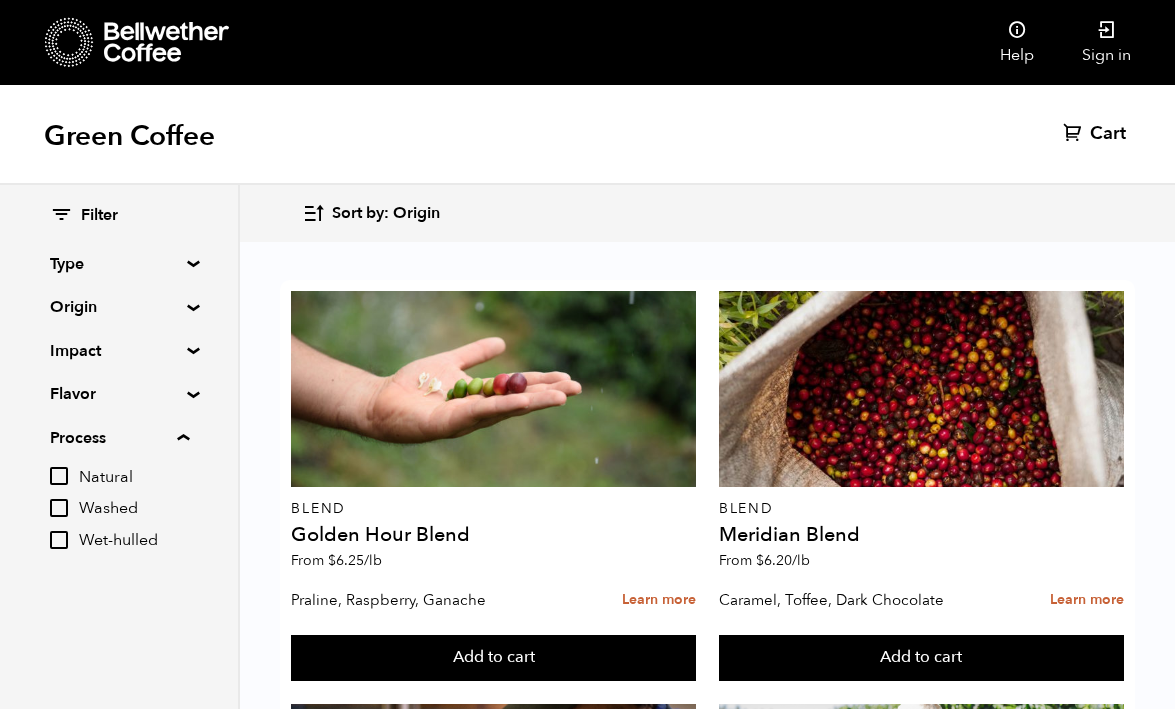 click on "Process" at bounding box center [119, 438] 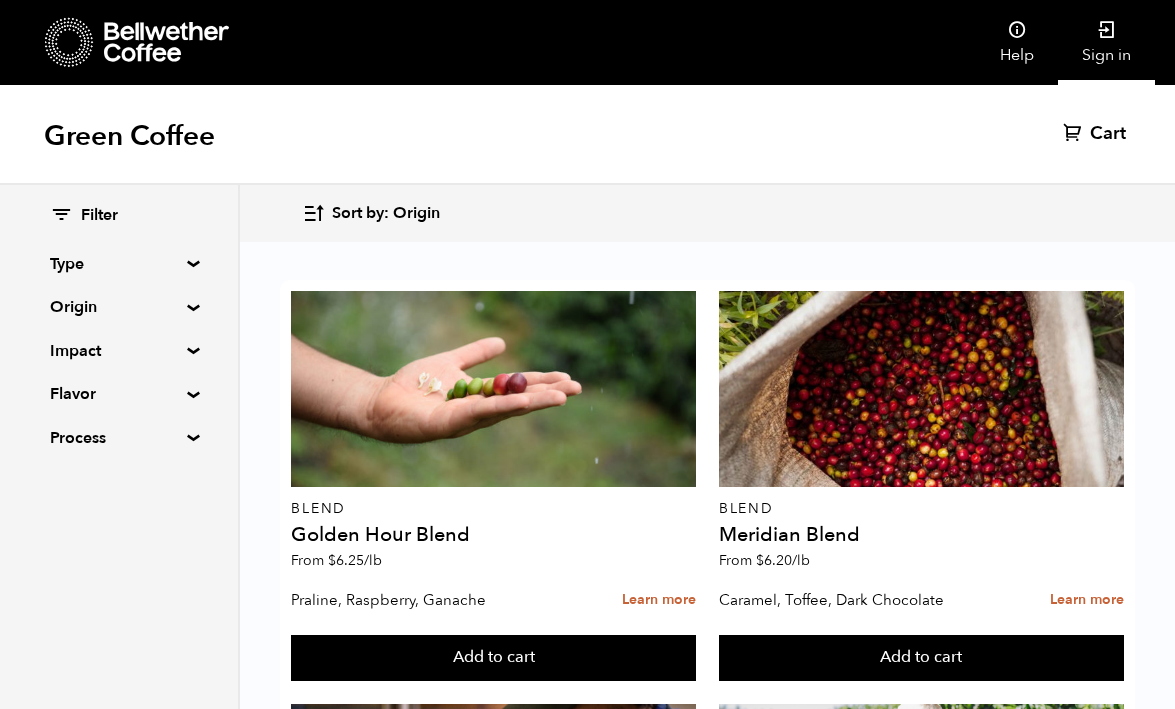 click at bounding box center [1107, 30] 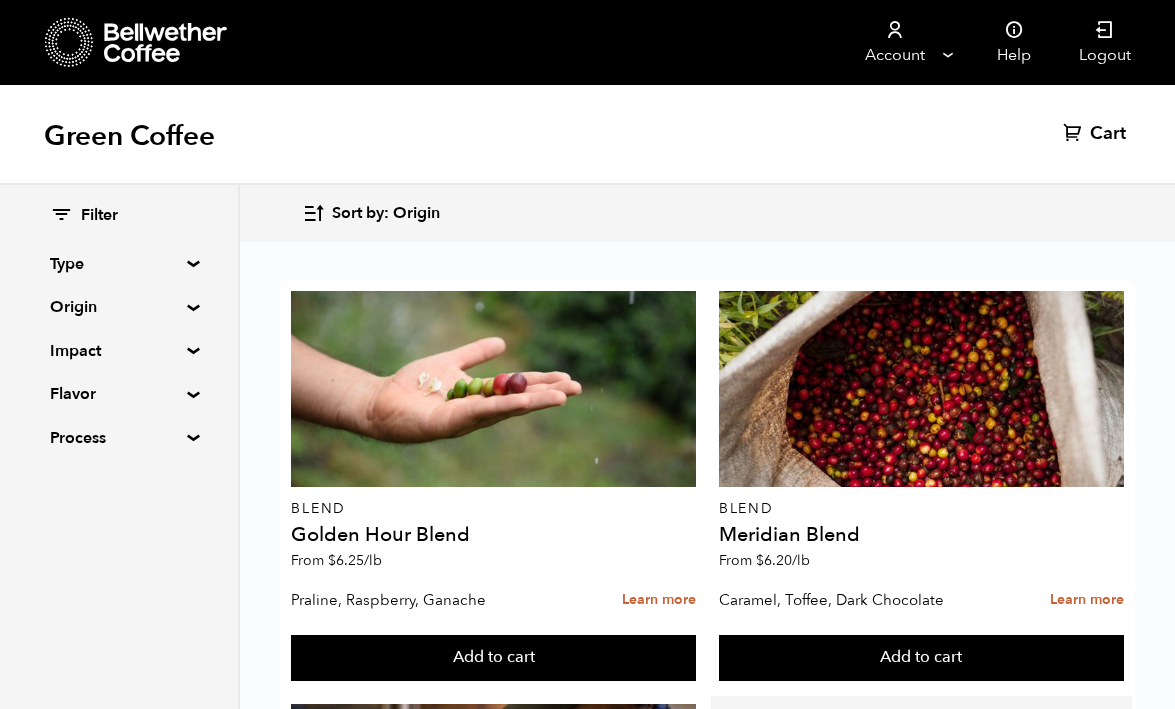 scroll, scrollTop: 480, scrollLeft: 0, axis: vertical 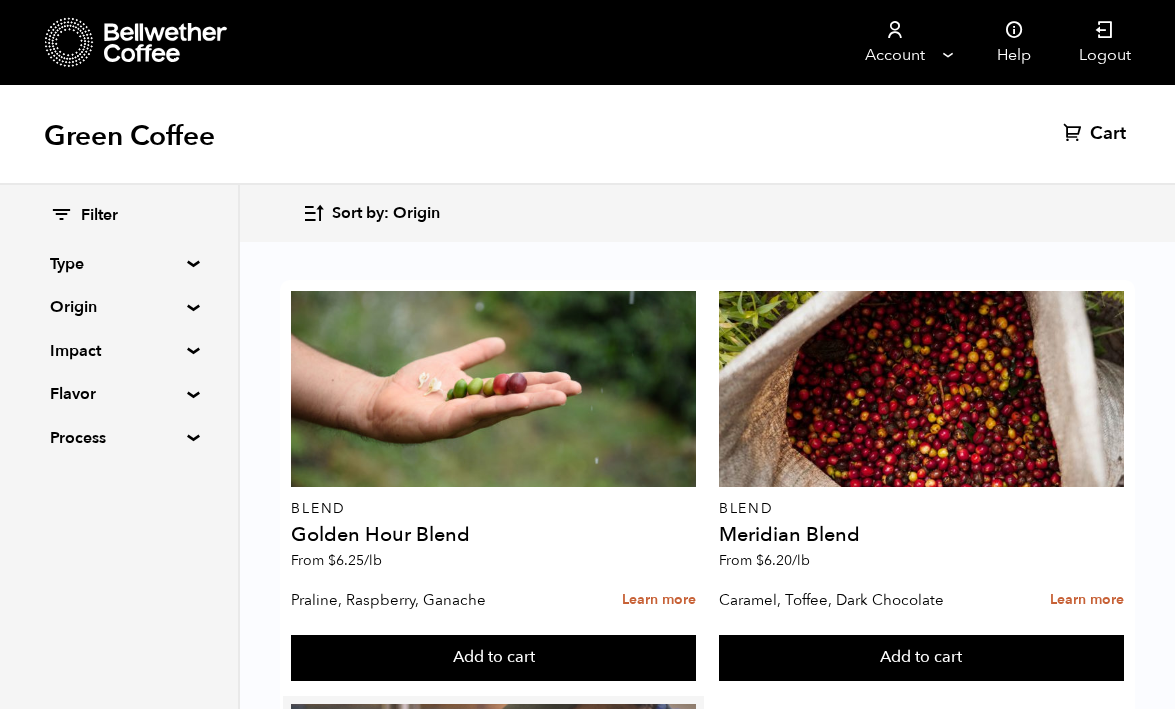 click at bounding box center (493, 802) 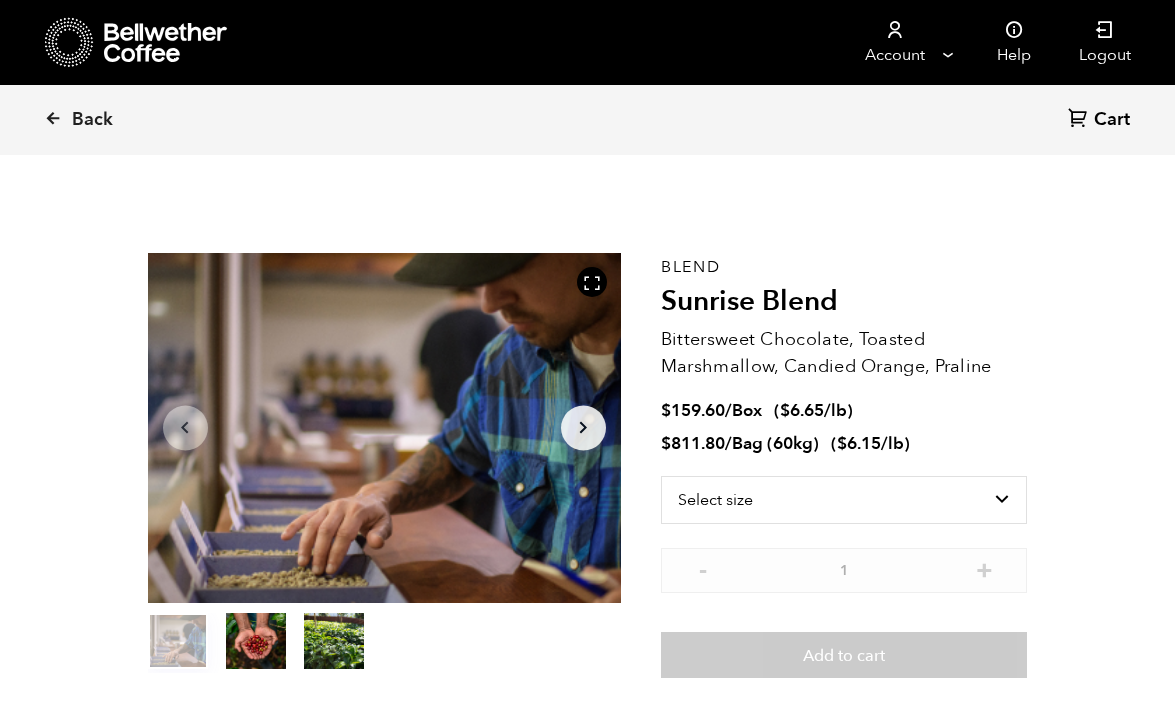scroll, scrollTop: 0, scrollLeft: 0, axis: both 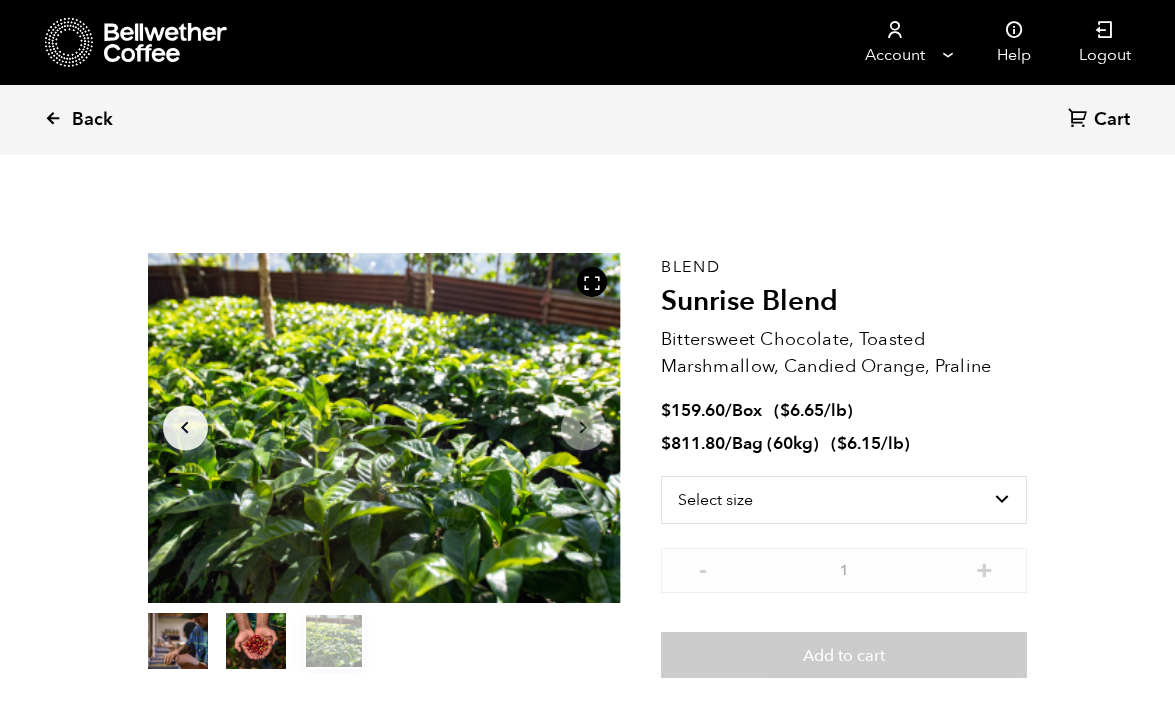 click on "Back" at bounding box center [106, 120] 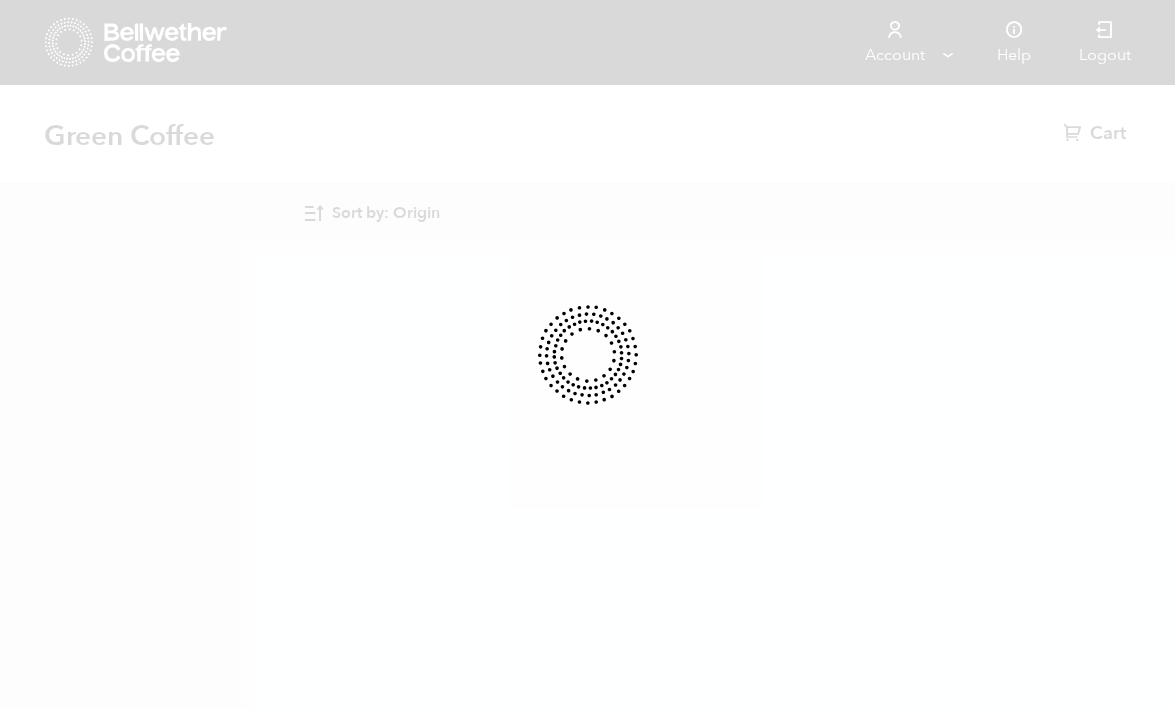 scroll, scrollTop: 0, scrollLeft: 0, axis: both 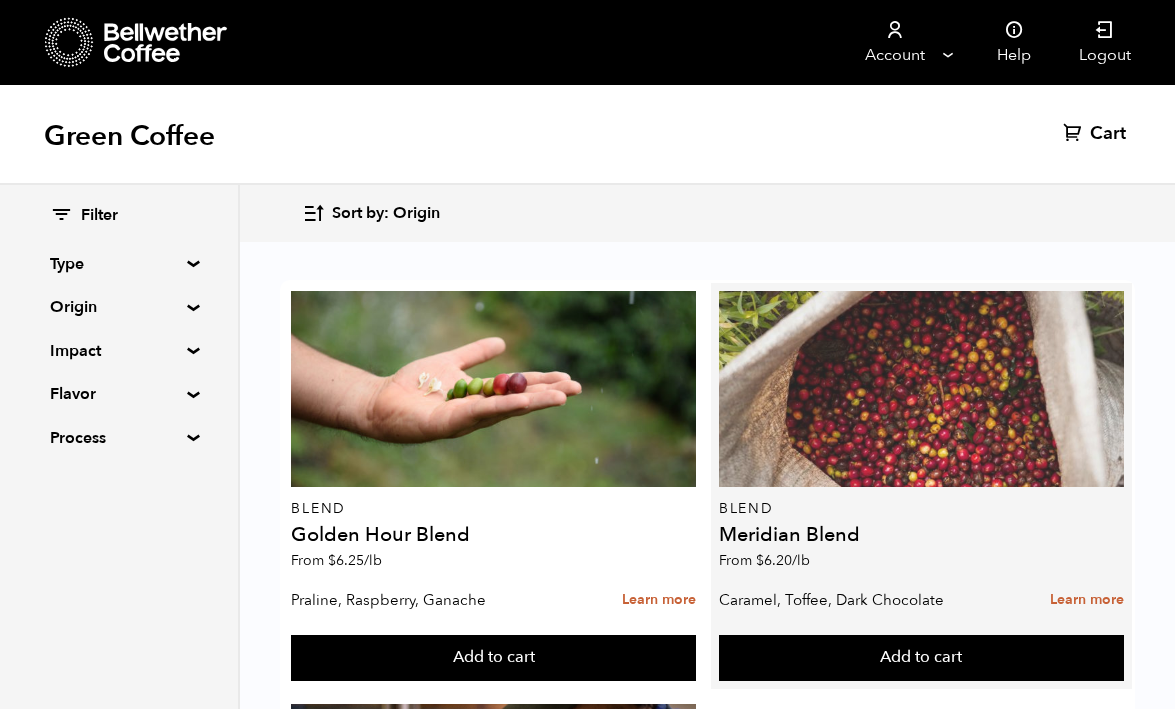 click at bounding box center [921, 389] 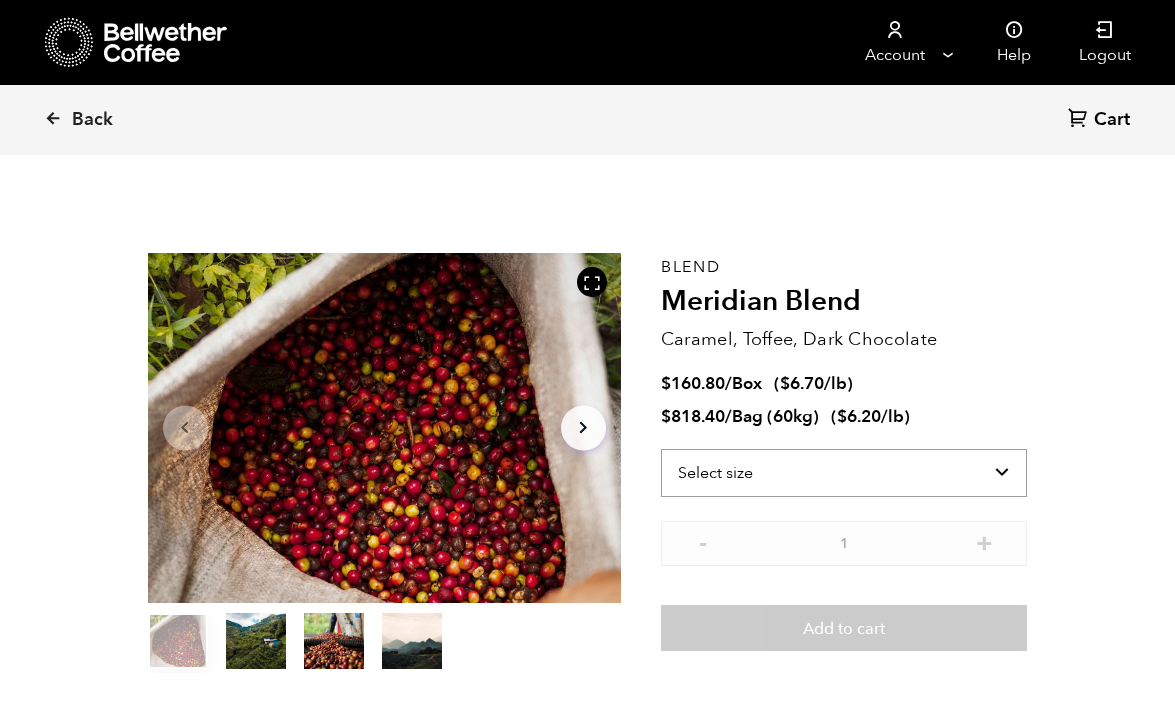 scroll, scrollTop: 0, scrollLeft: 0, axis: both 